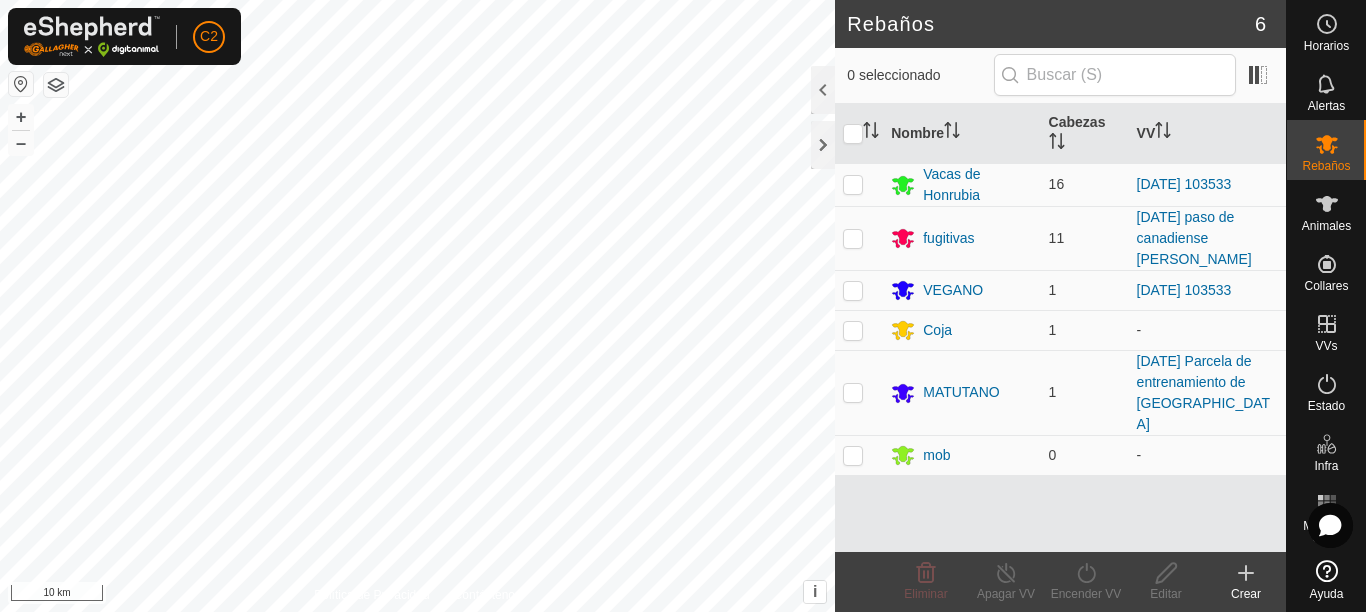 scroll, scrollTop: 0, scrollLeft: 0, axis: both 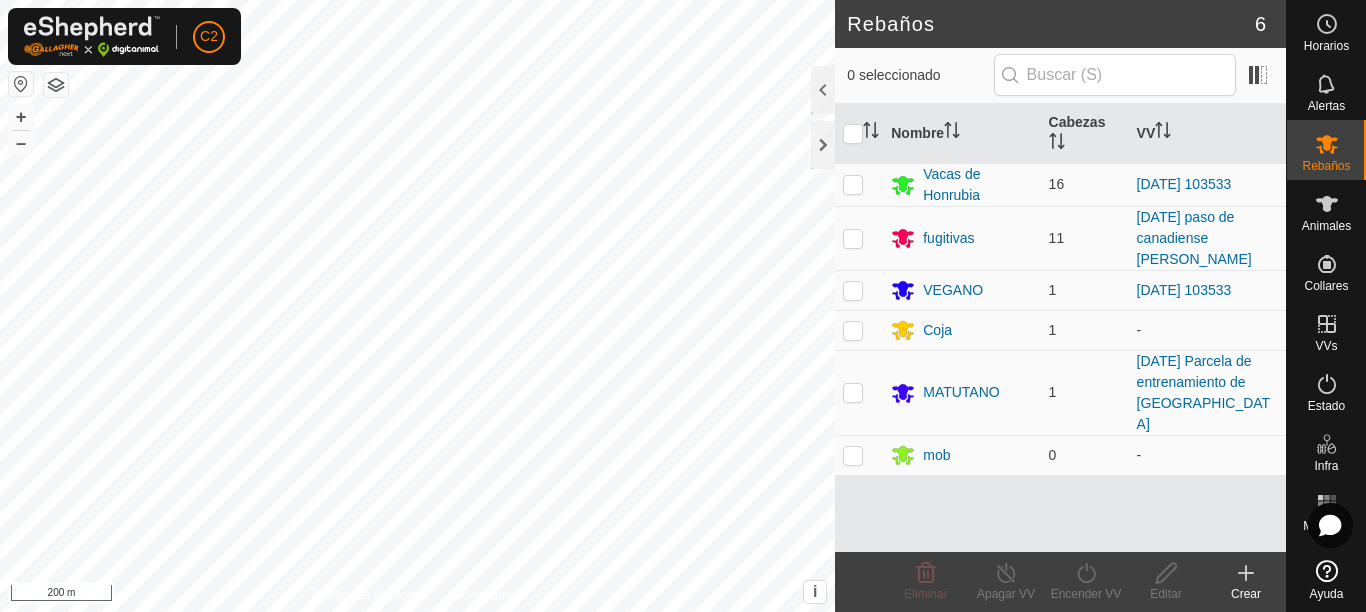 click on "C2 Horarios Alertas Rebaños Animales Collares VVs Estado Infra Mapa de Calor Ayuda Rebaños 6  0 seleccionado   Nombre   [PERSON_NAME]  Vacas de Honrubia 16 [DATE] 103533 fugitivas 11 [DATE] paso de canadiense [PERSON_NAME] VEGANO 1 [DATE] 103533 Coja 1  -  MATUTANO 1 [DATE] Parcela de entrenamiento de Matutano mob 0  -  Eliminar  Apagar VV   Encender VV   Editar   Crear  Política de Privacidad Contáctenos + – ⇧ i This application includes HERE Maps. © 2024 HERE. All rights reserved. 200 m" at bounding box center (683, 306) 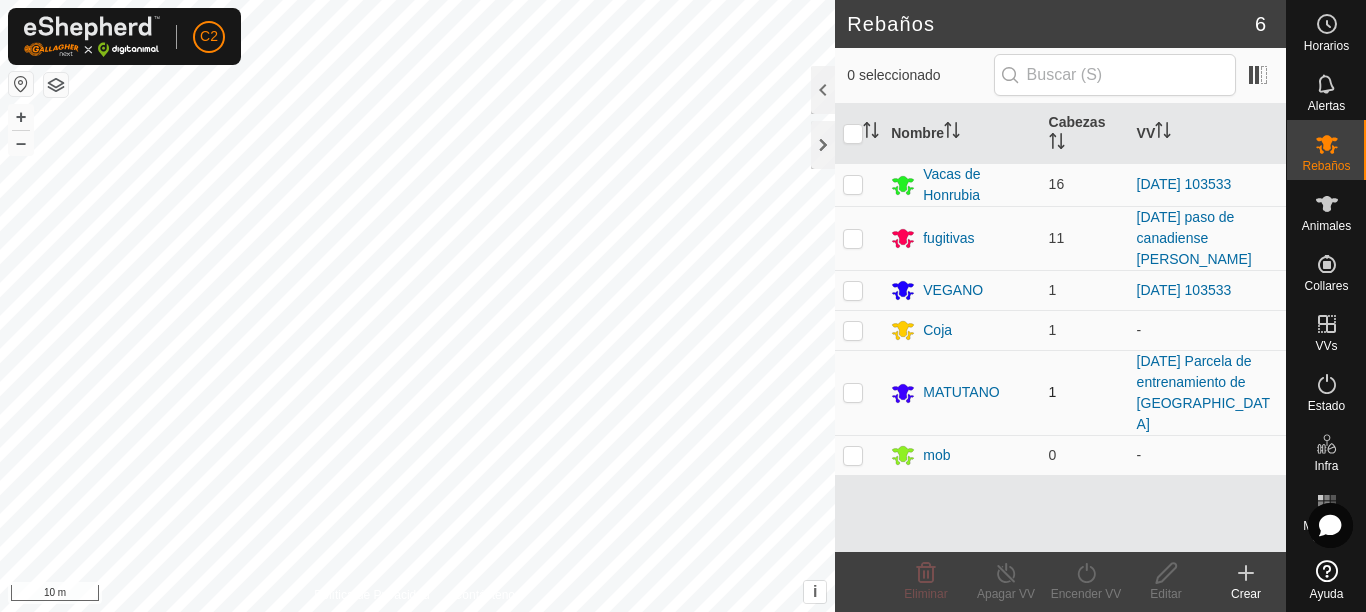 click at bounding box center (853, 392) 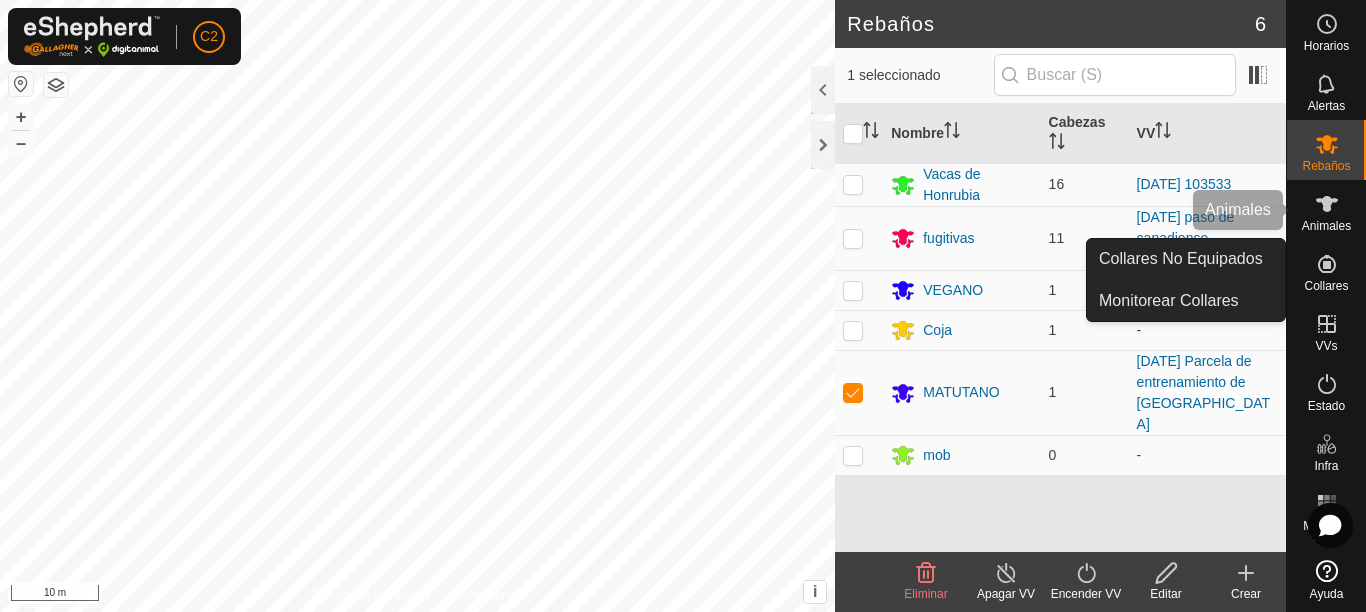 click on "Animales" at bounding box center [1326, 226] 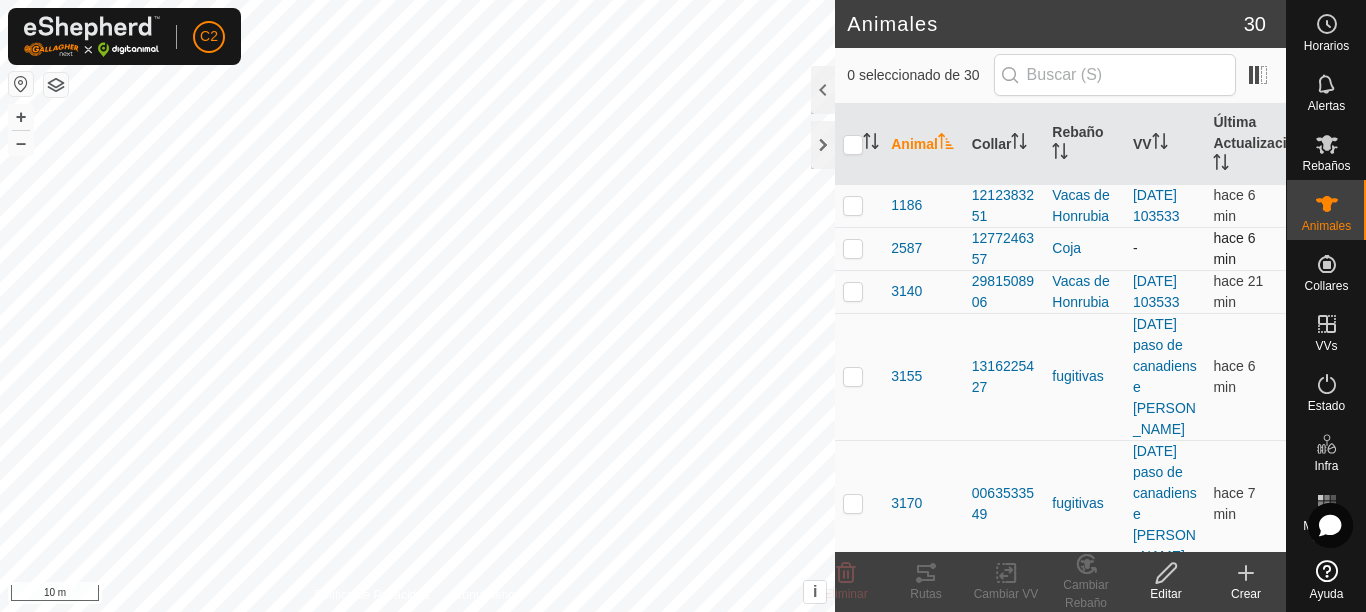 checkbox on "true" 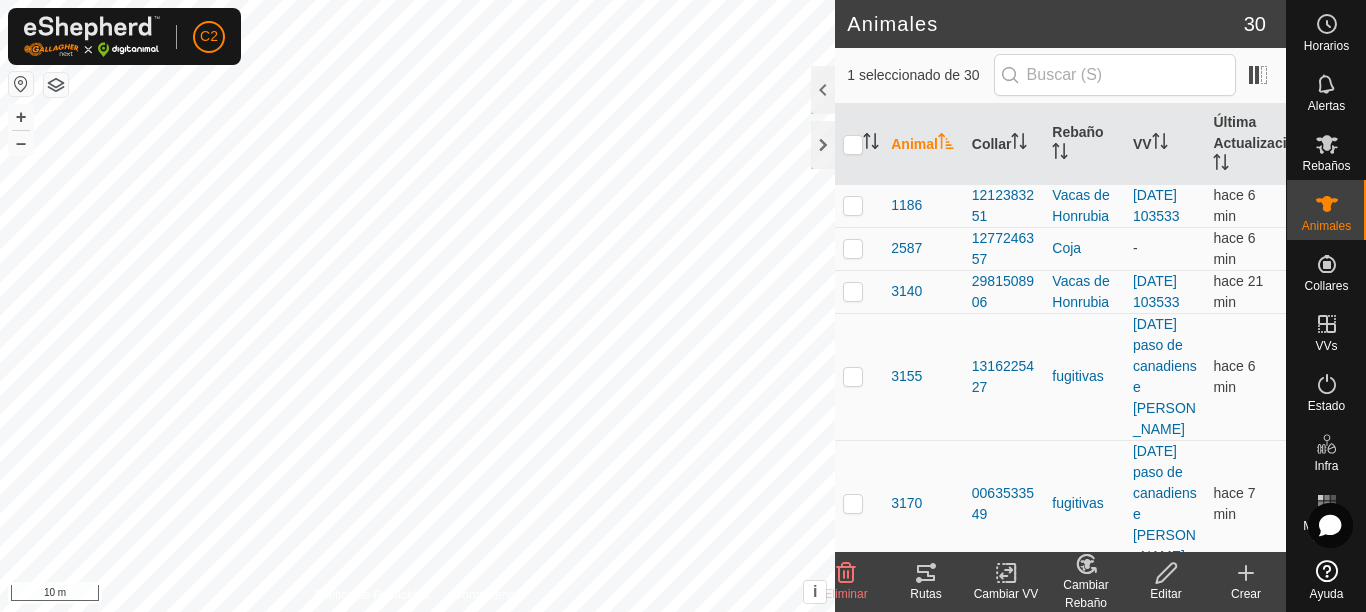 click 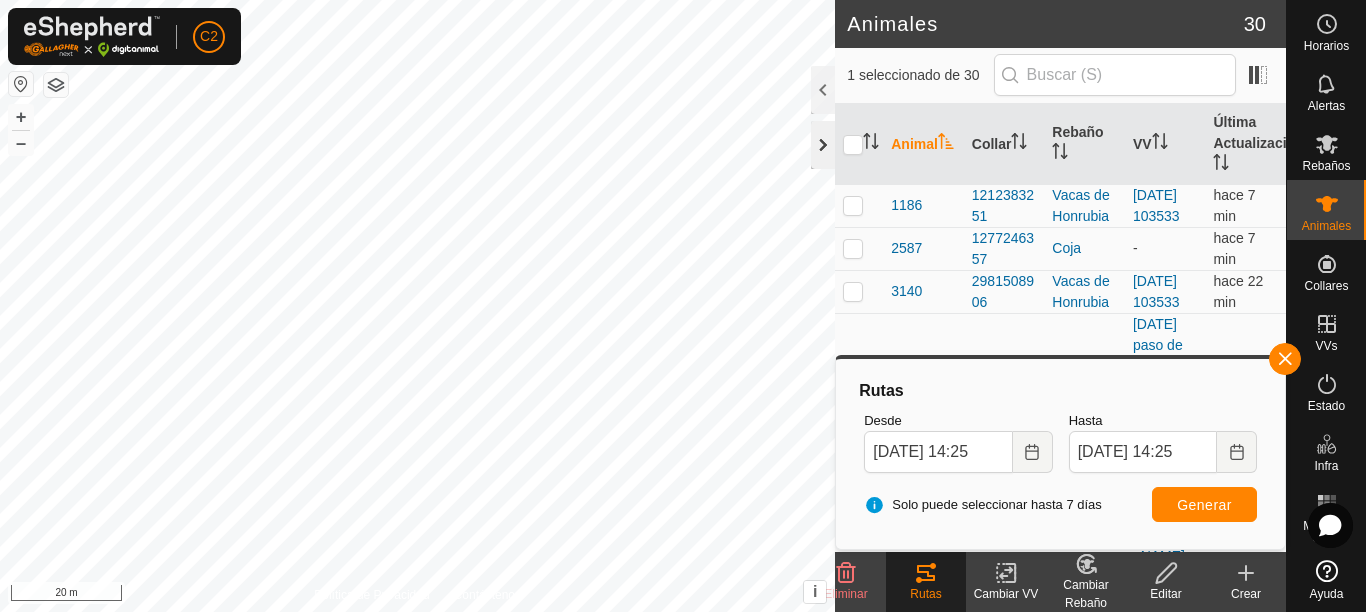 click 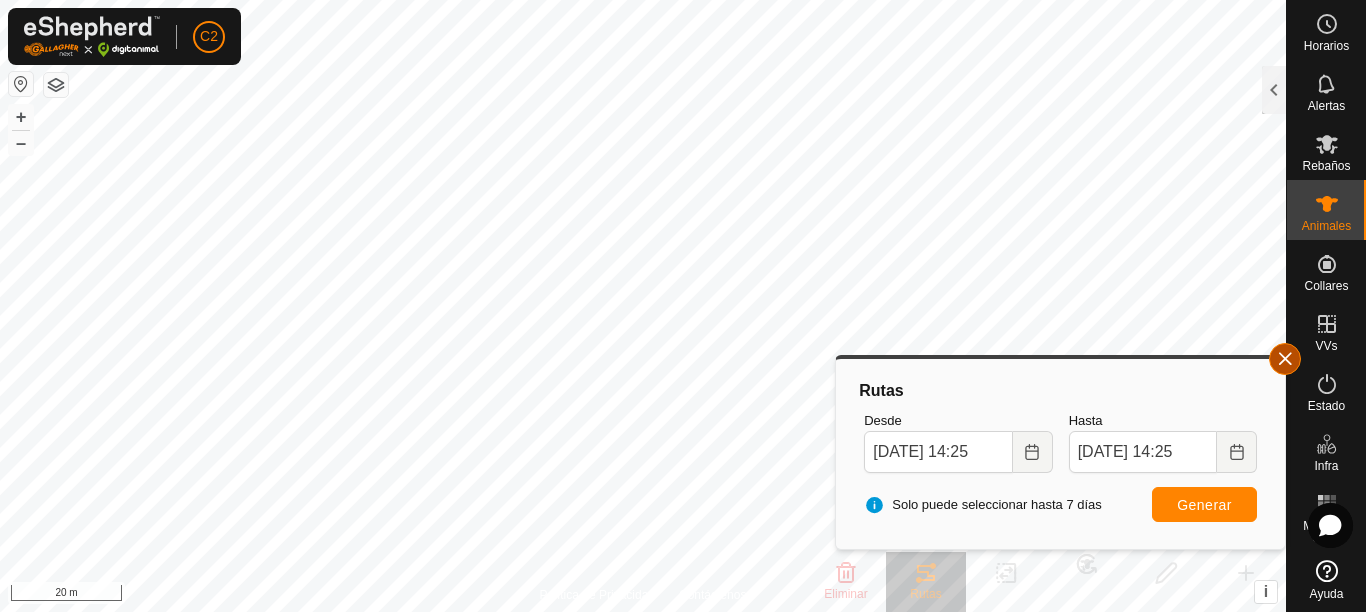 click at bounding box center [1285, 359] 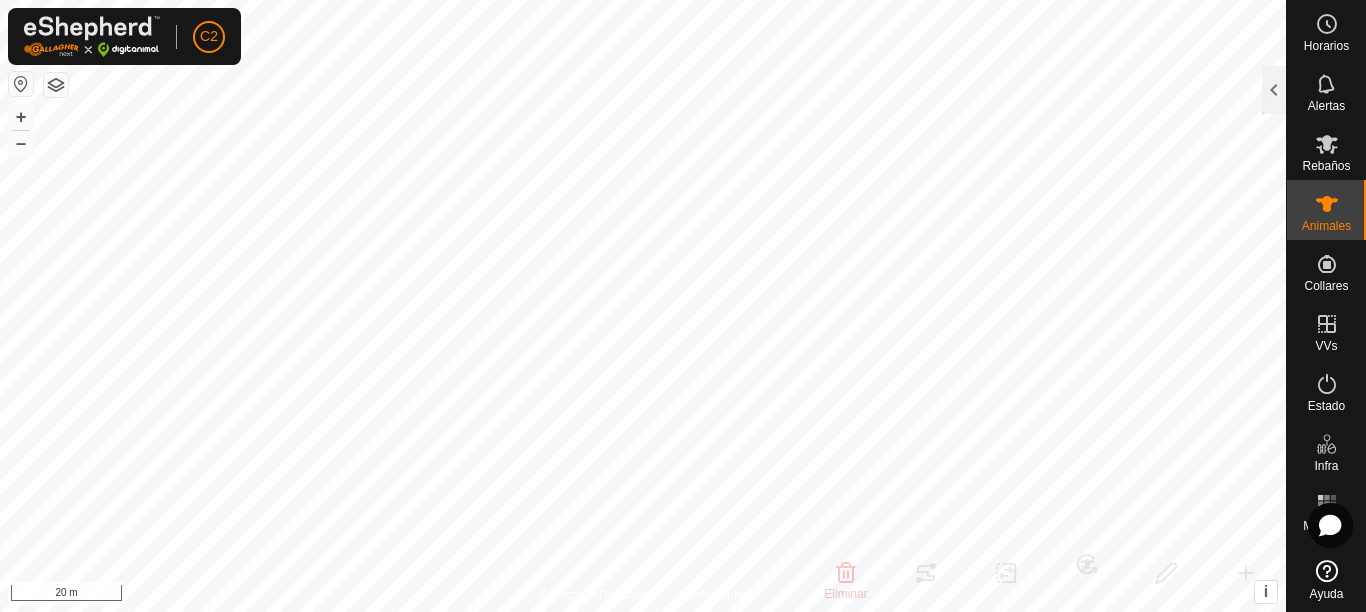 click at bounding box center (21, 84) 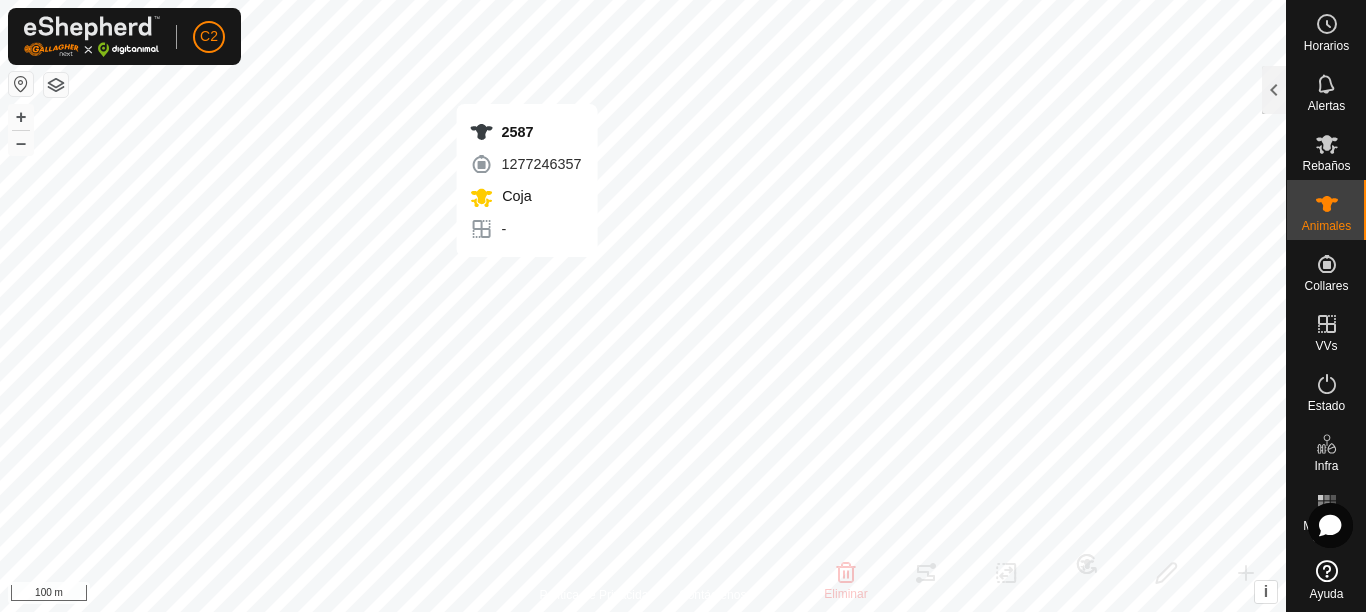 checkbox on "true" 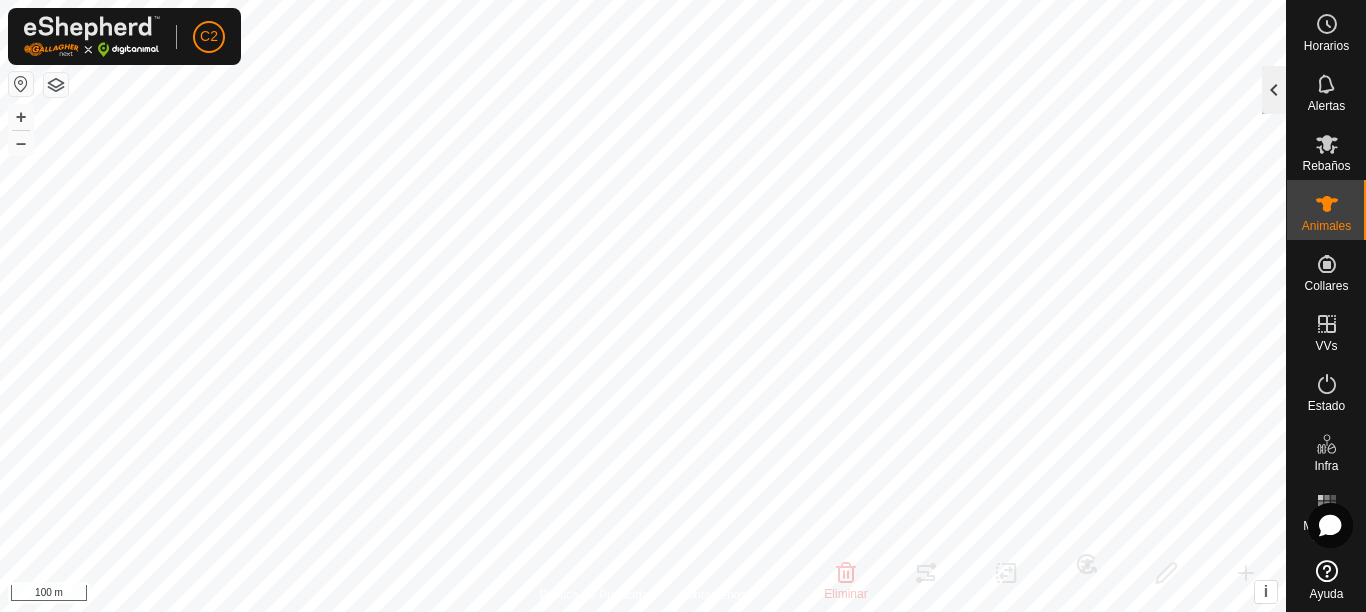 click 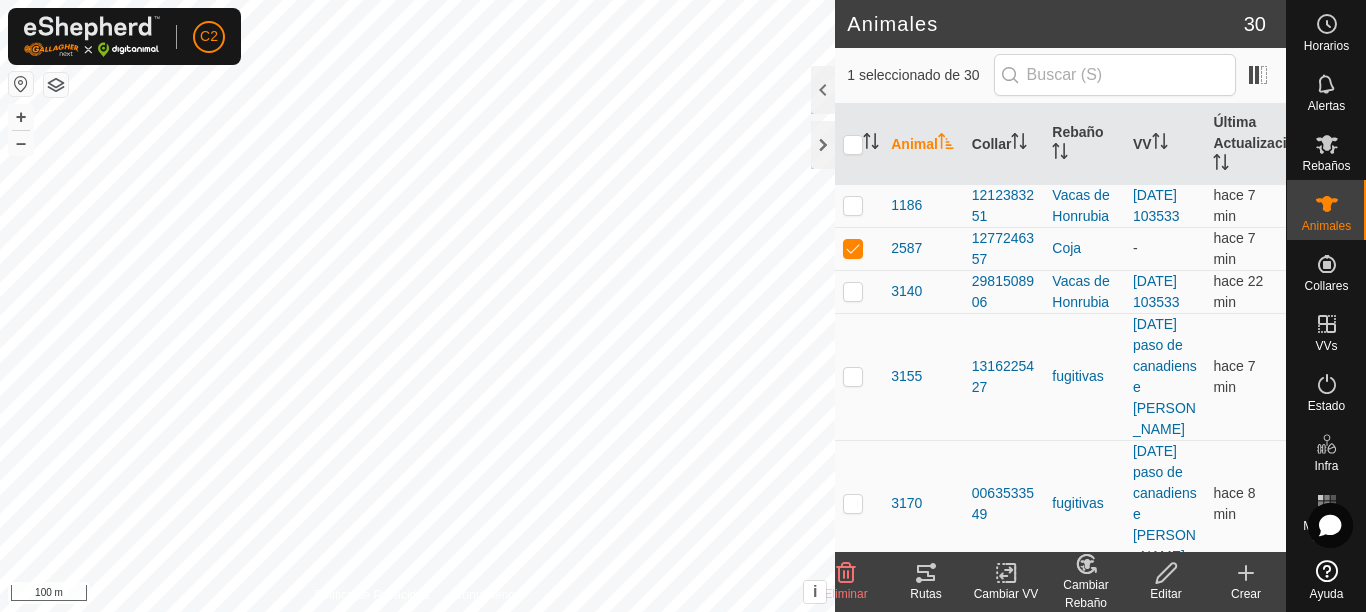 click 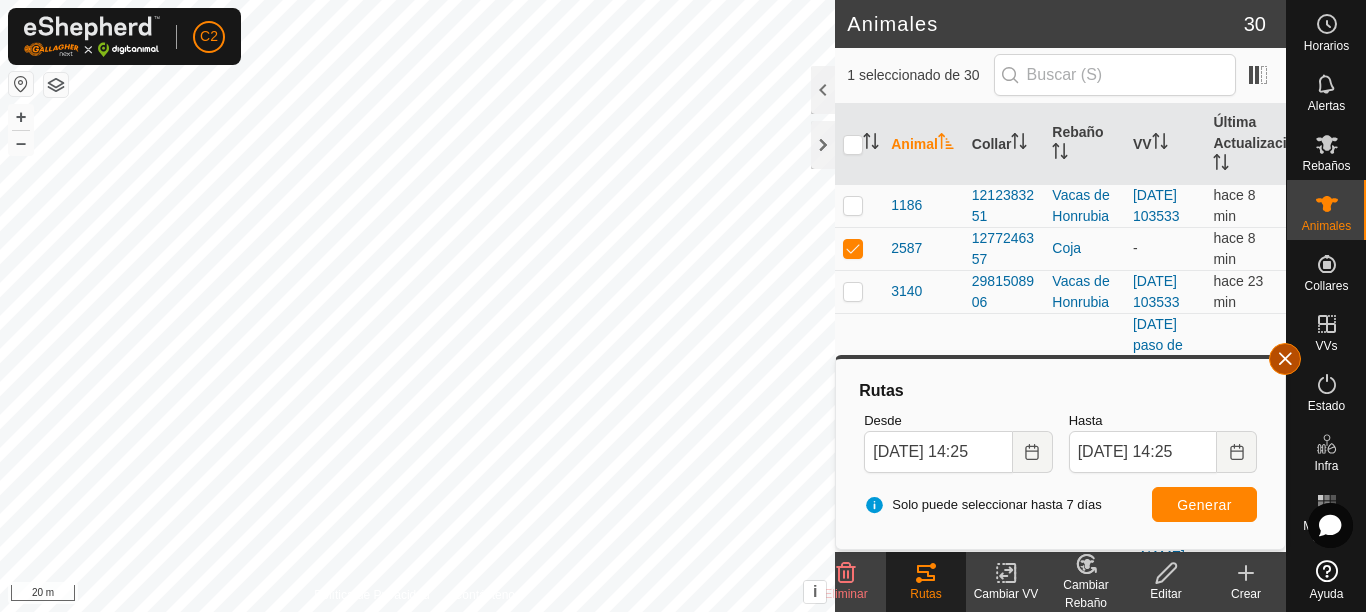 click at bounding box center [1285, 359] 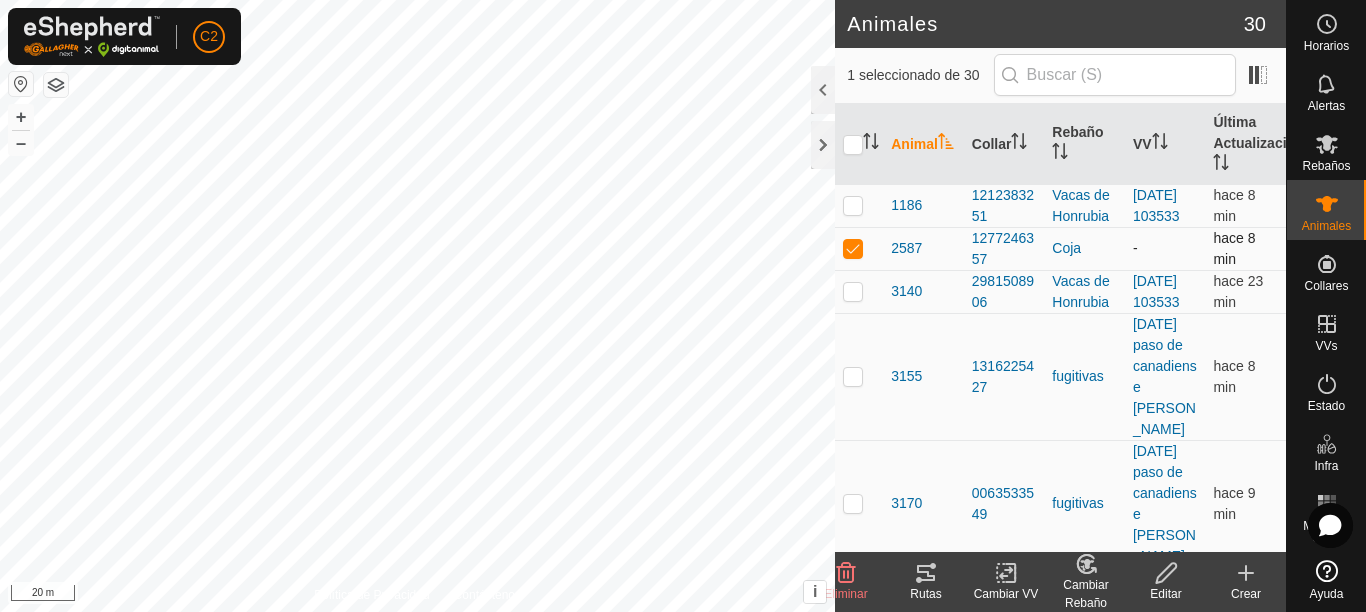 click at bounding box center [853, 248] 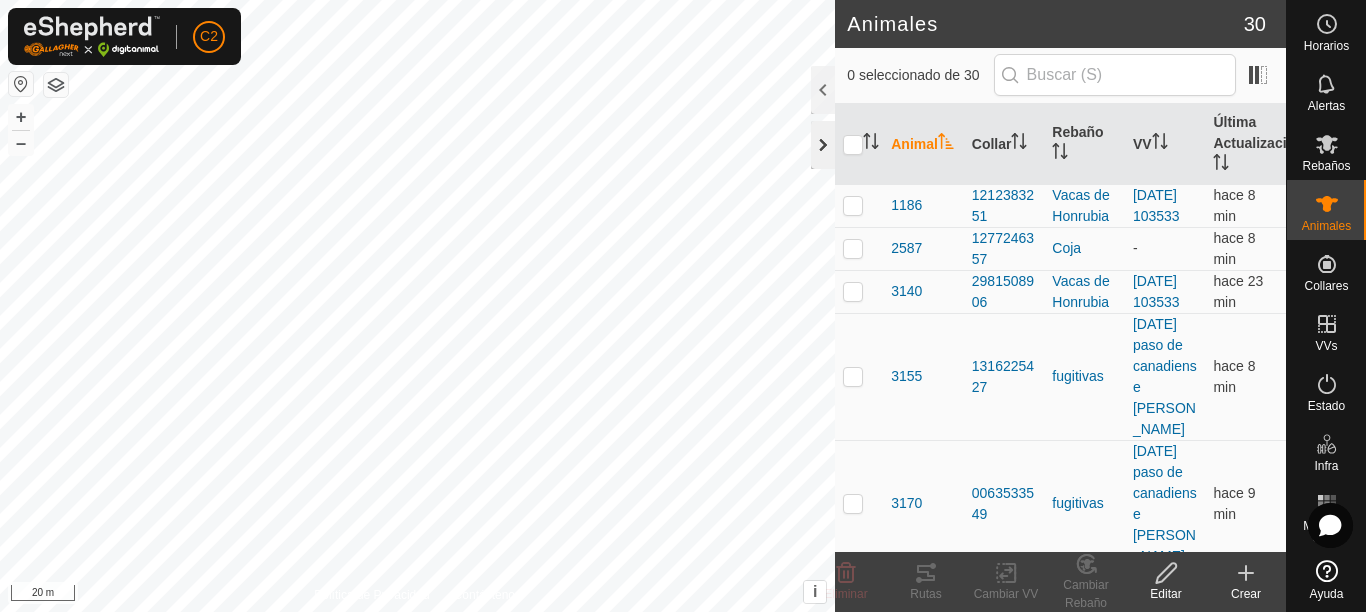 click 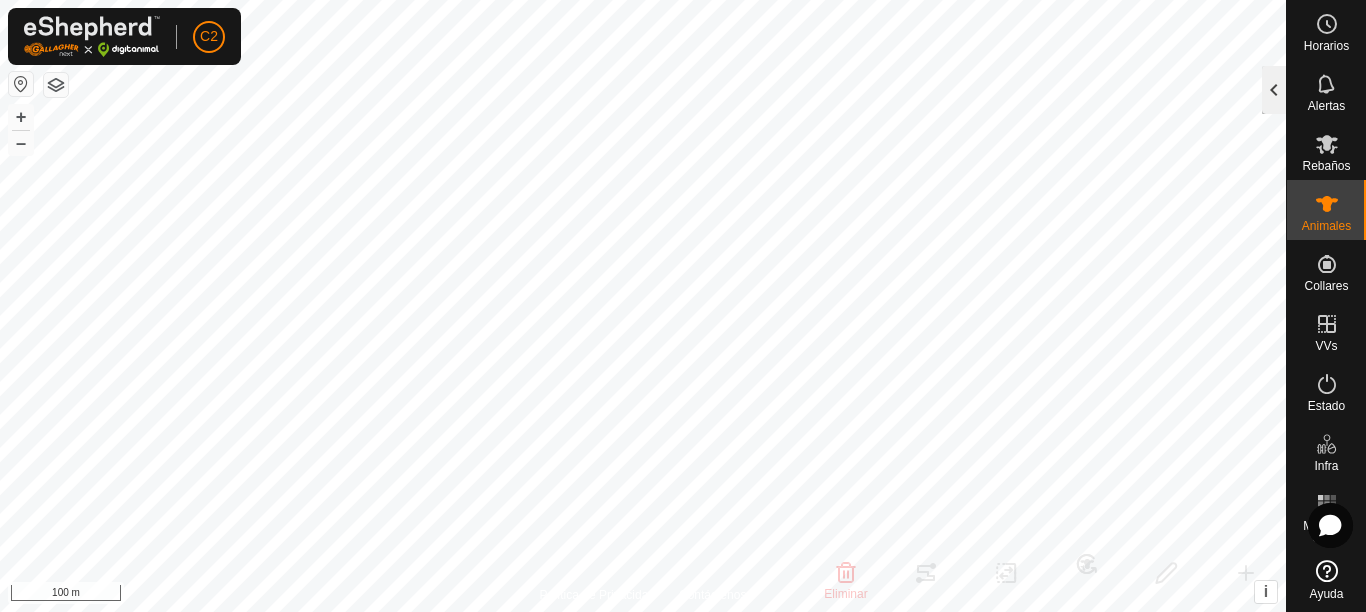 click 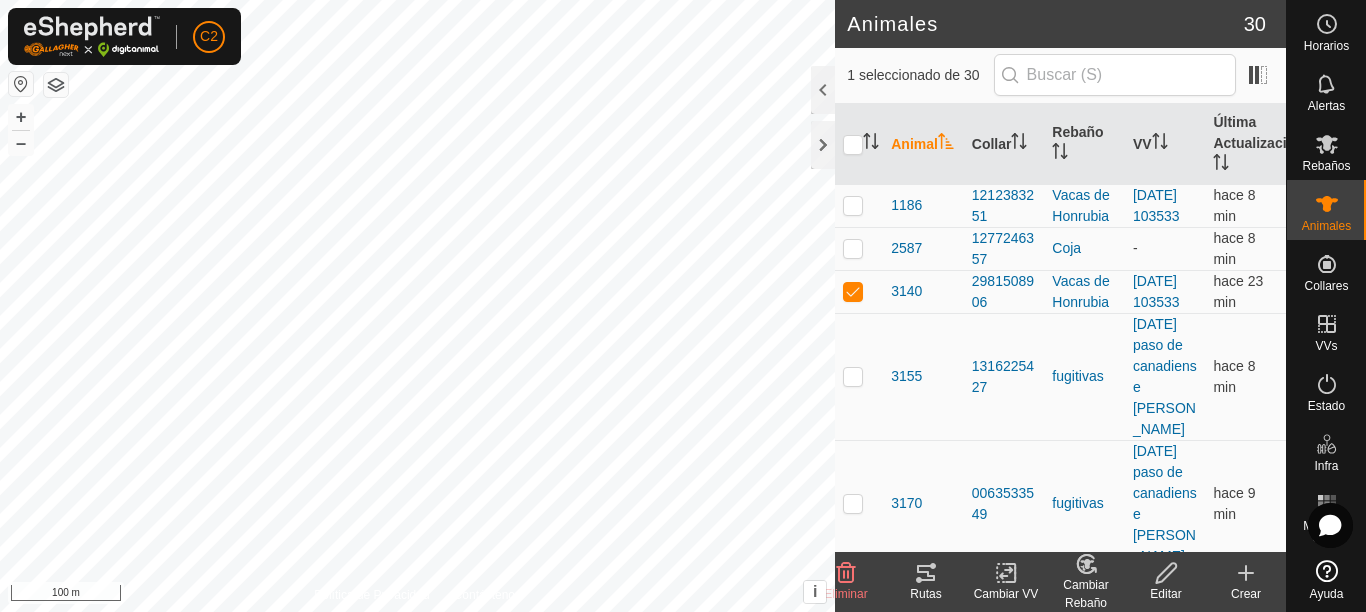 click 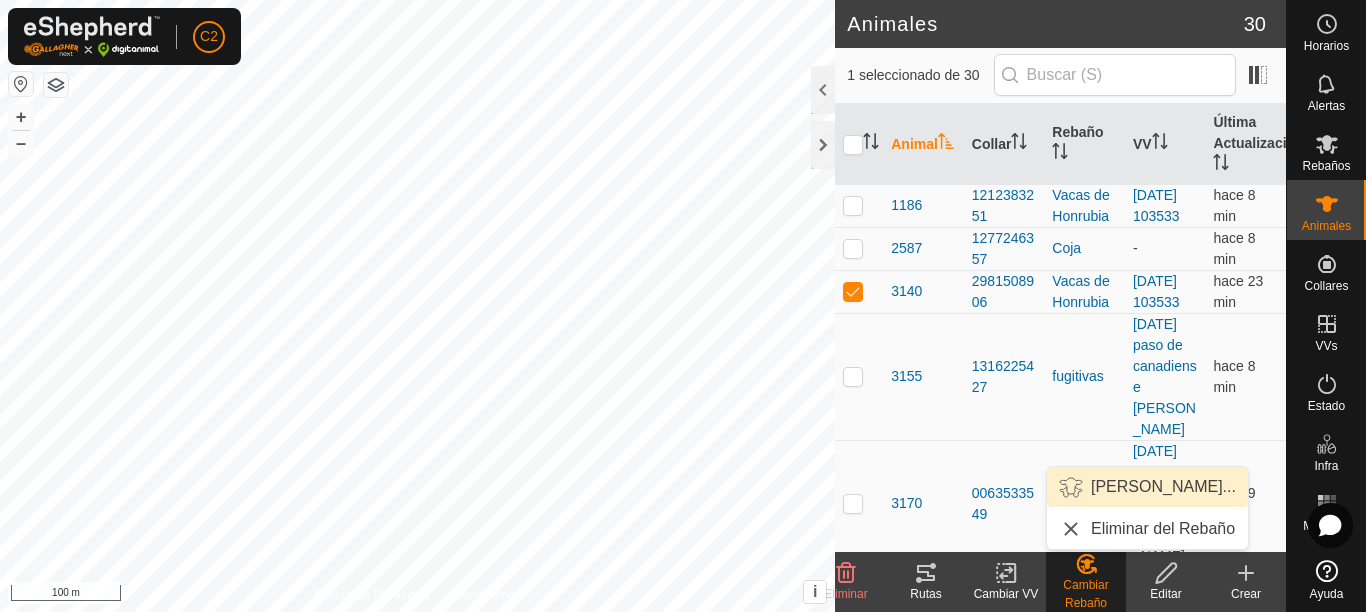 click on "[PERSON_NAME]..." at bounding box center (1147, 487) 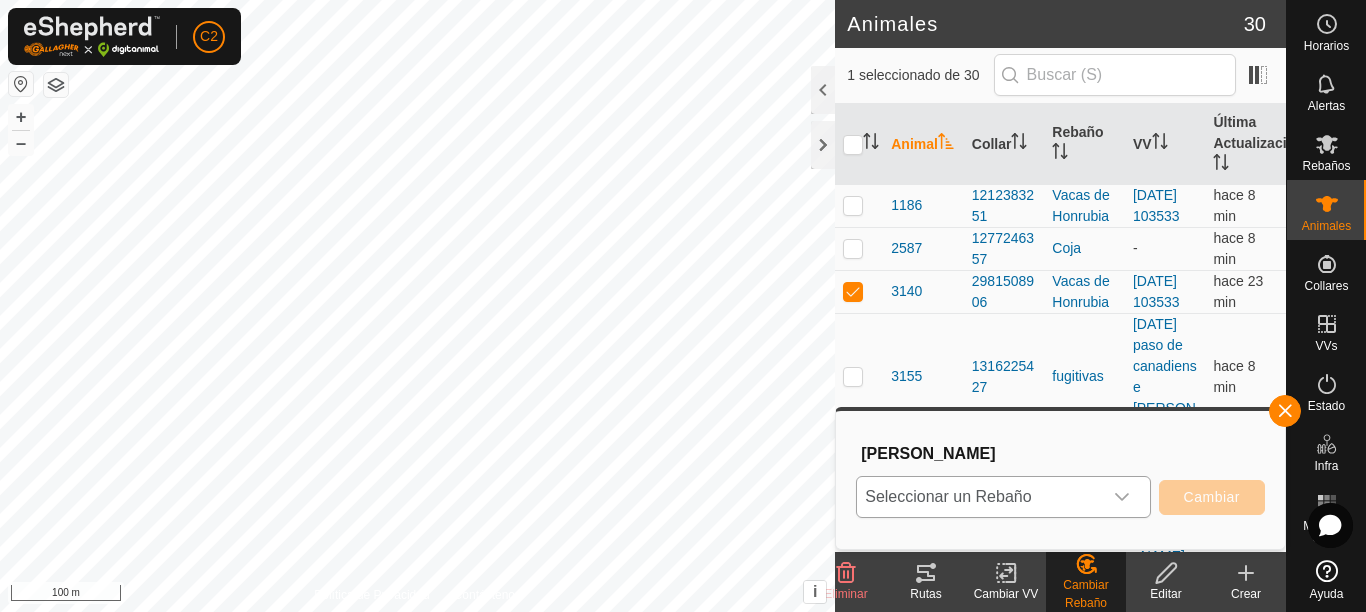 click 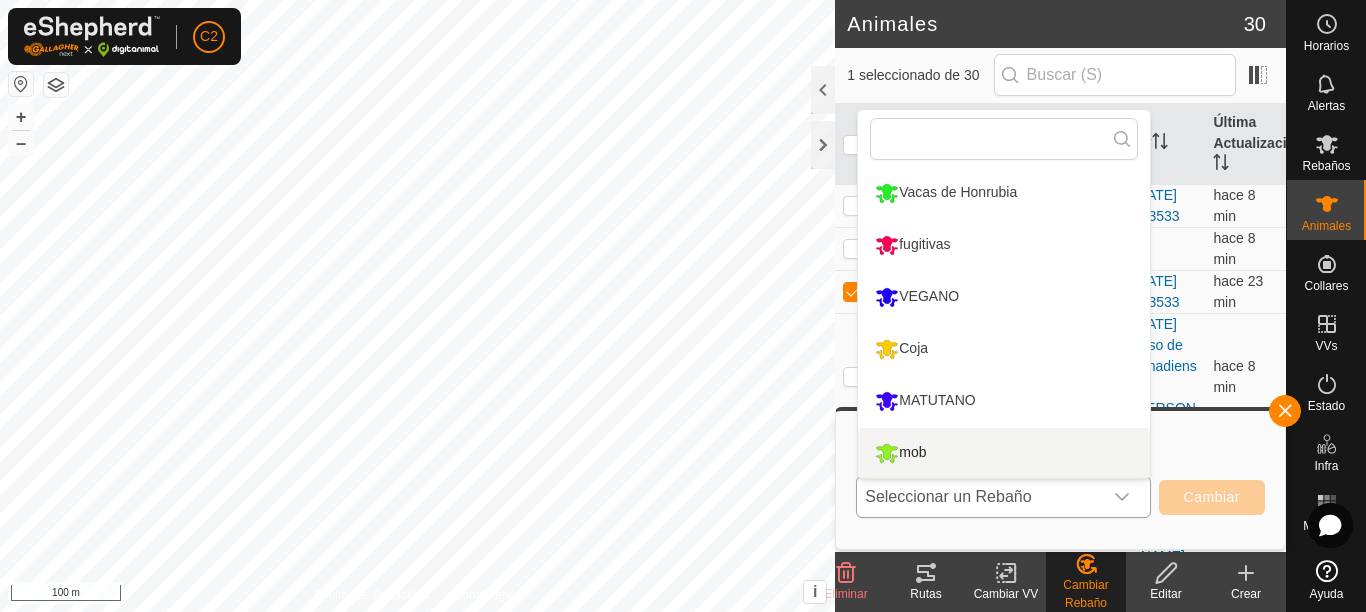 click on "mob" at bounding box center (1004, 453) 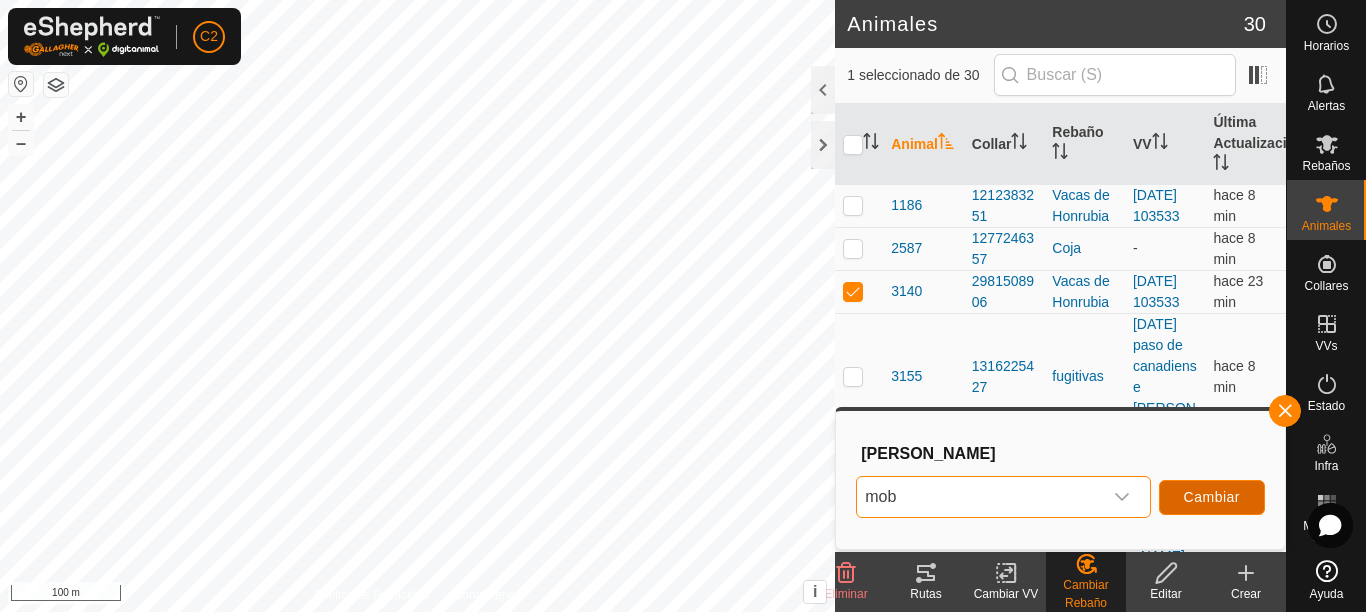 click on "Cambiar" at bounding box center (1212, 497) 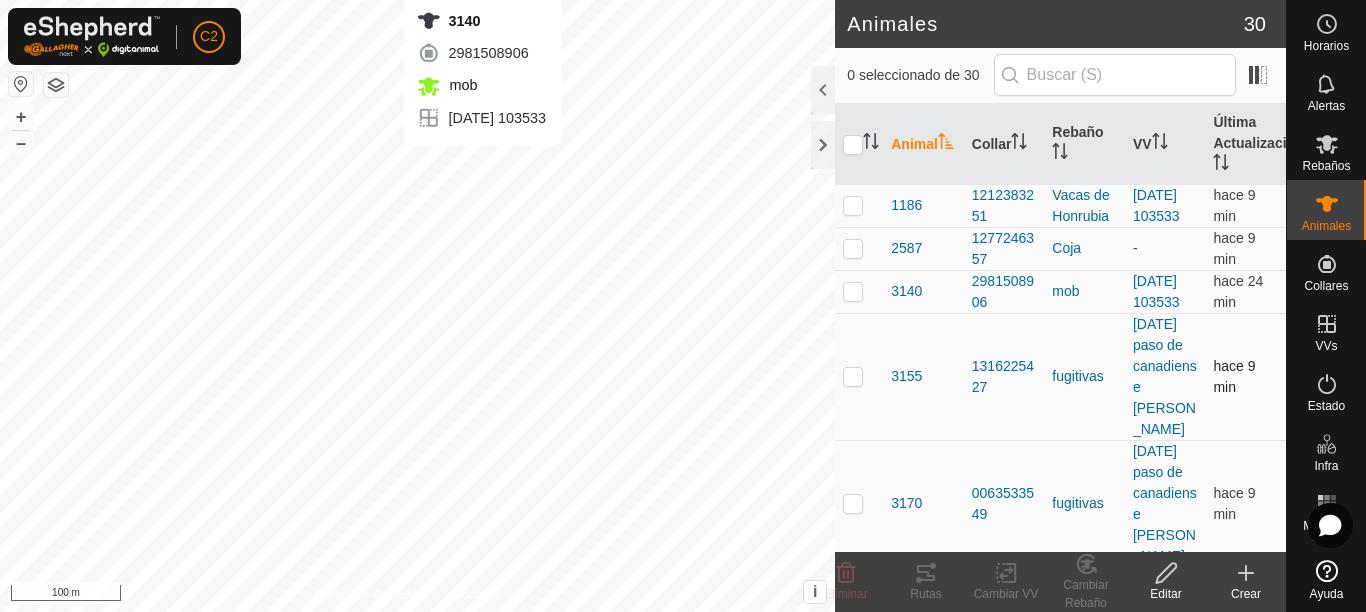 checkbox on "true" 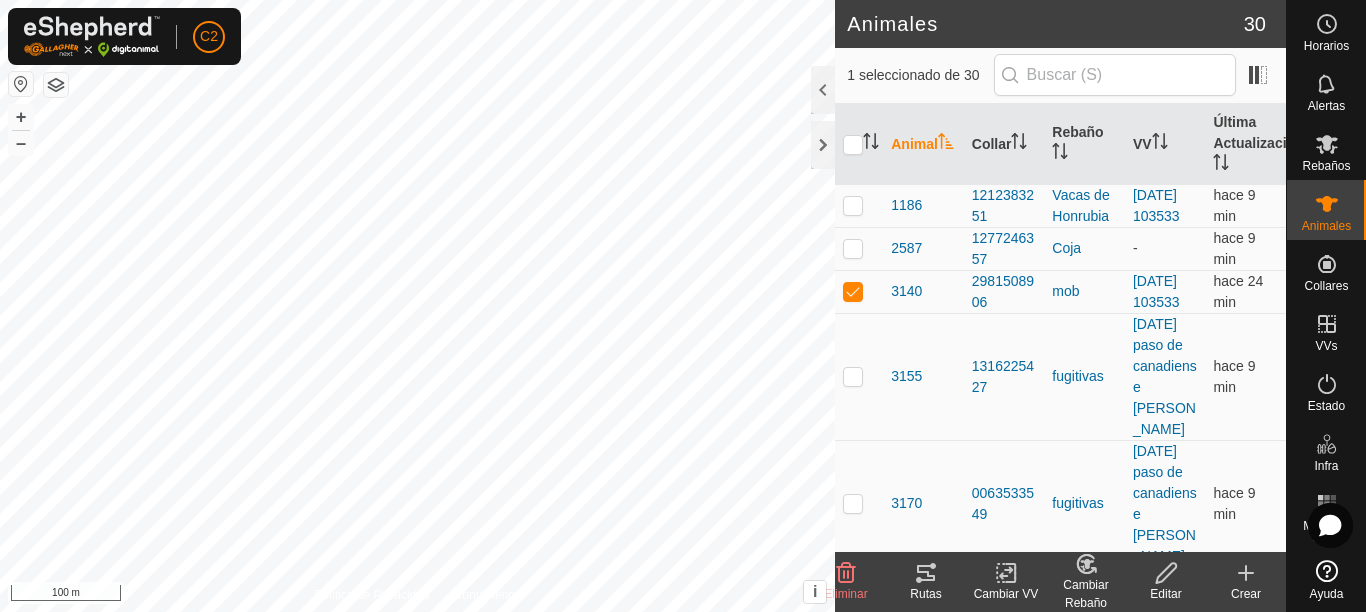 click on "Cambiar VV" 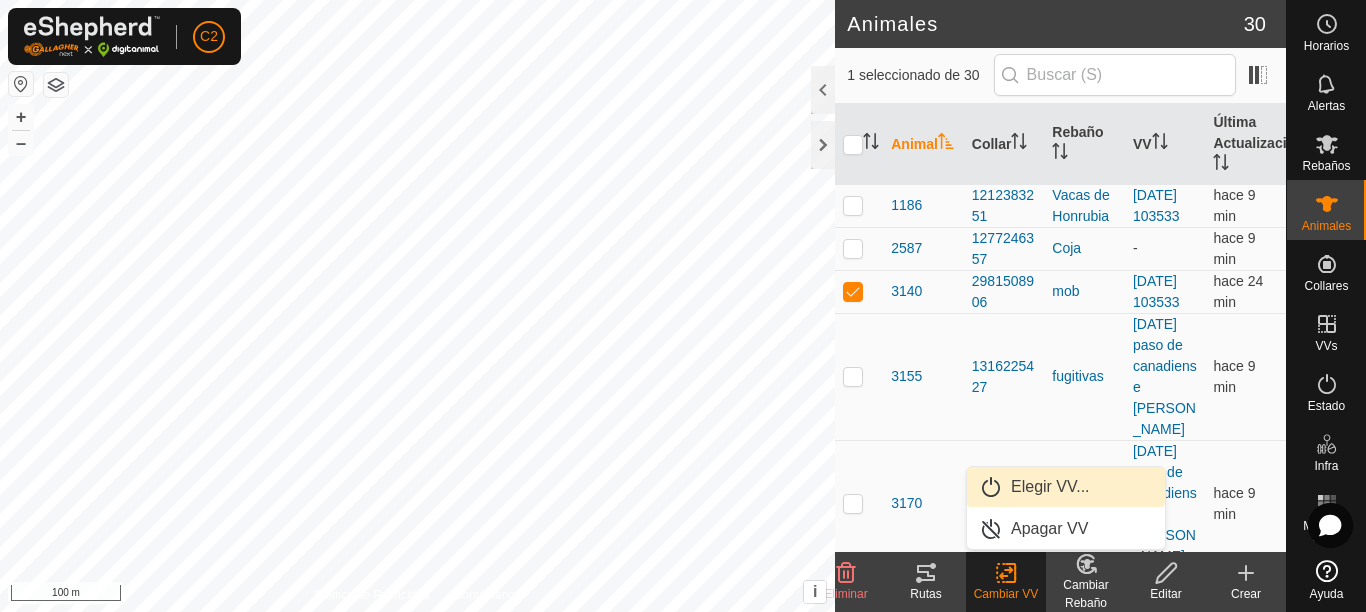 click on "Elegir VV..." at bounding box center [1066, 487] 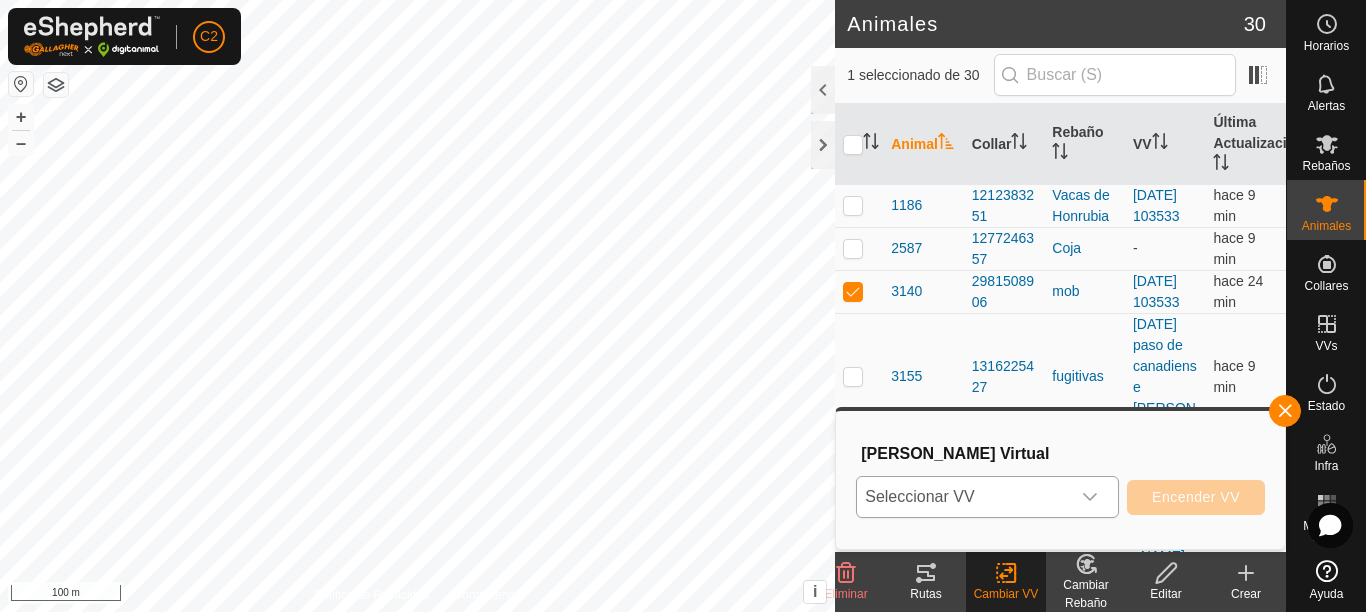 click 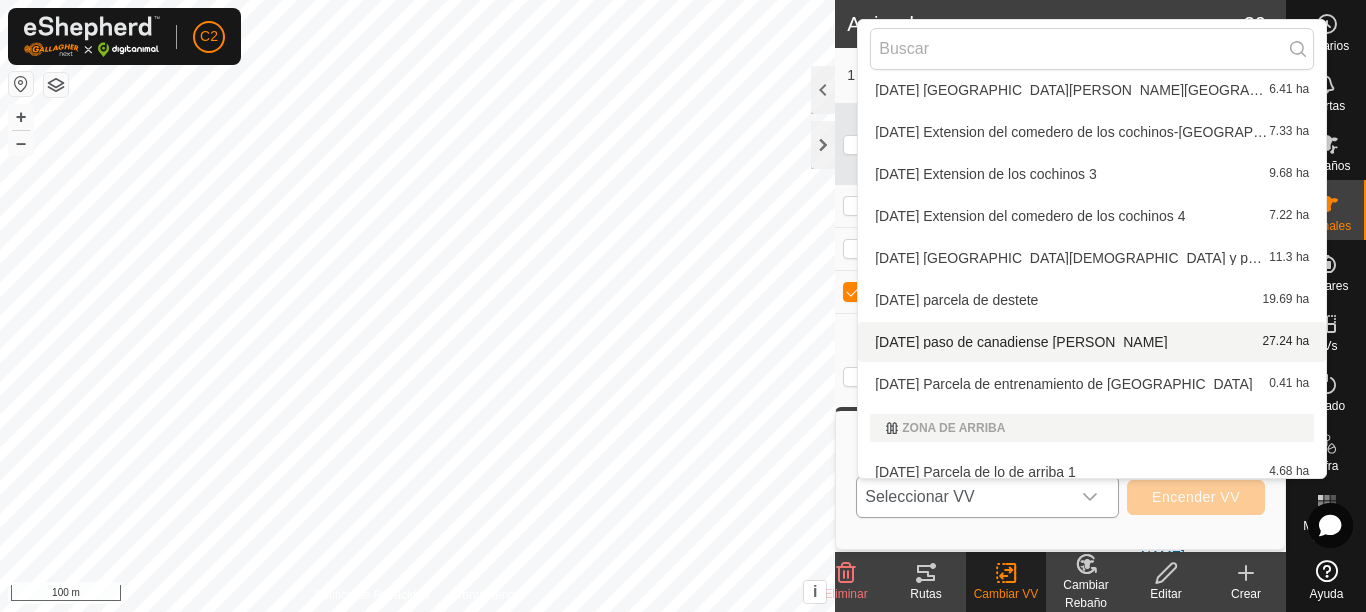 scroll, scrollTop: 236, scrollLeft: 0, axis: vertical 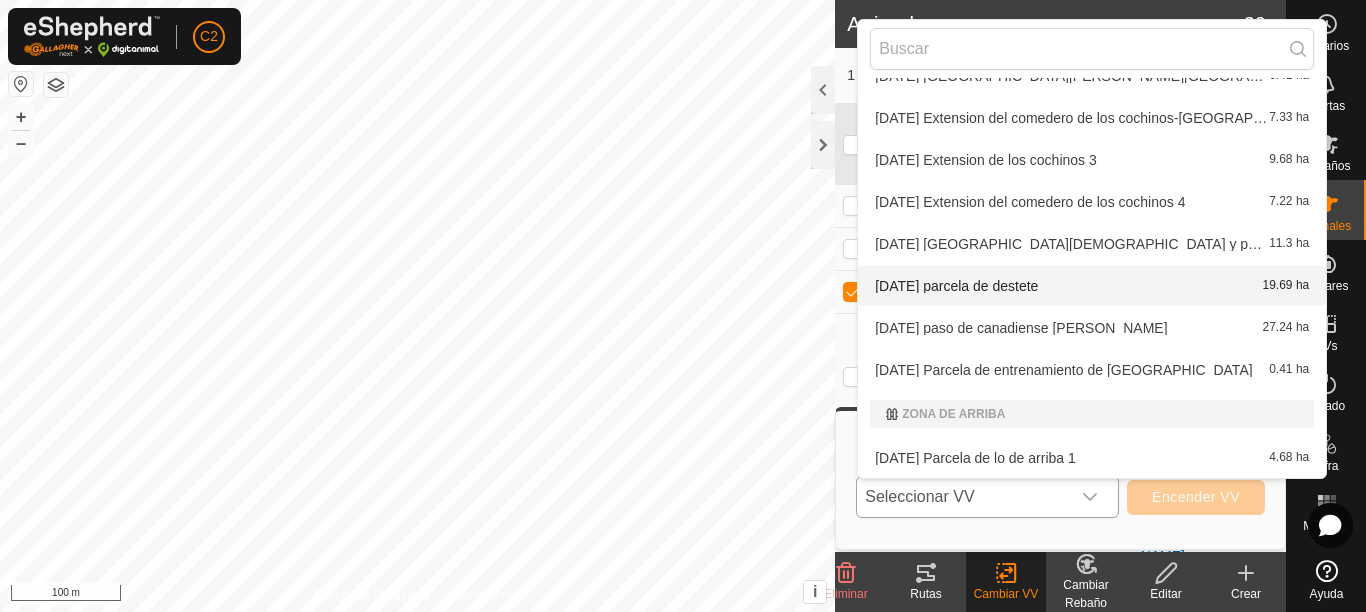 click on "[DATE] parcela de destete  19.69 ha" at bounding box center [1092, 286] 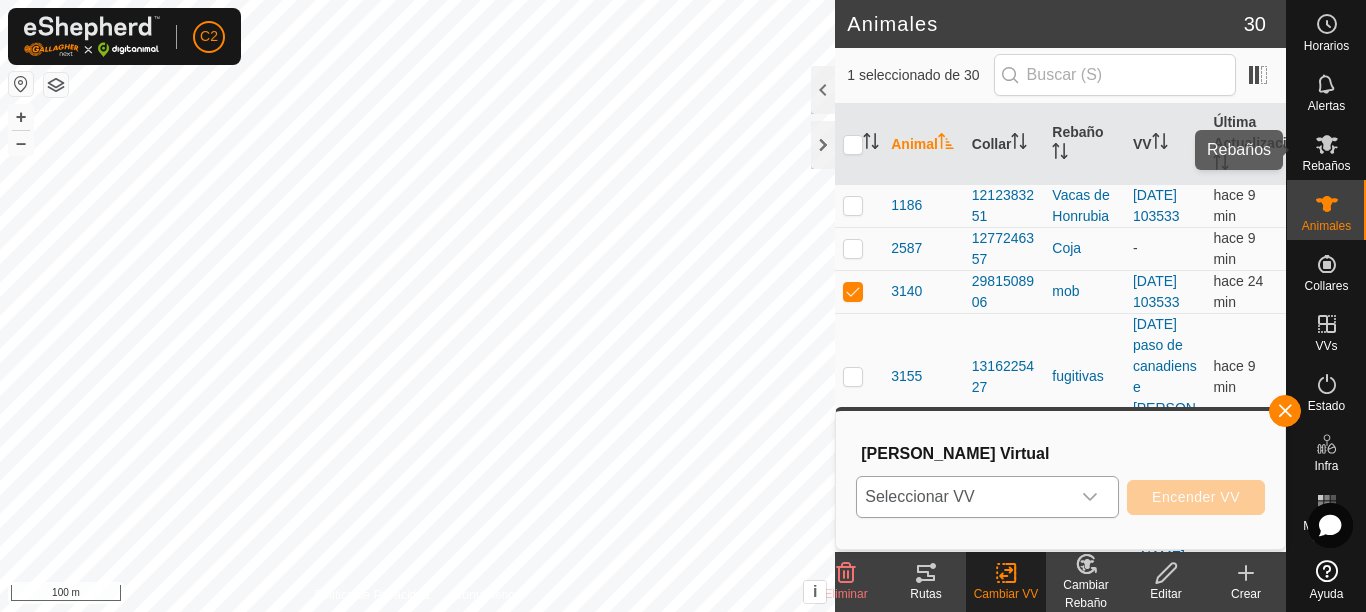 click on "Rebaños" at bounding box center [1326, 166] 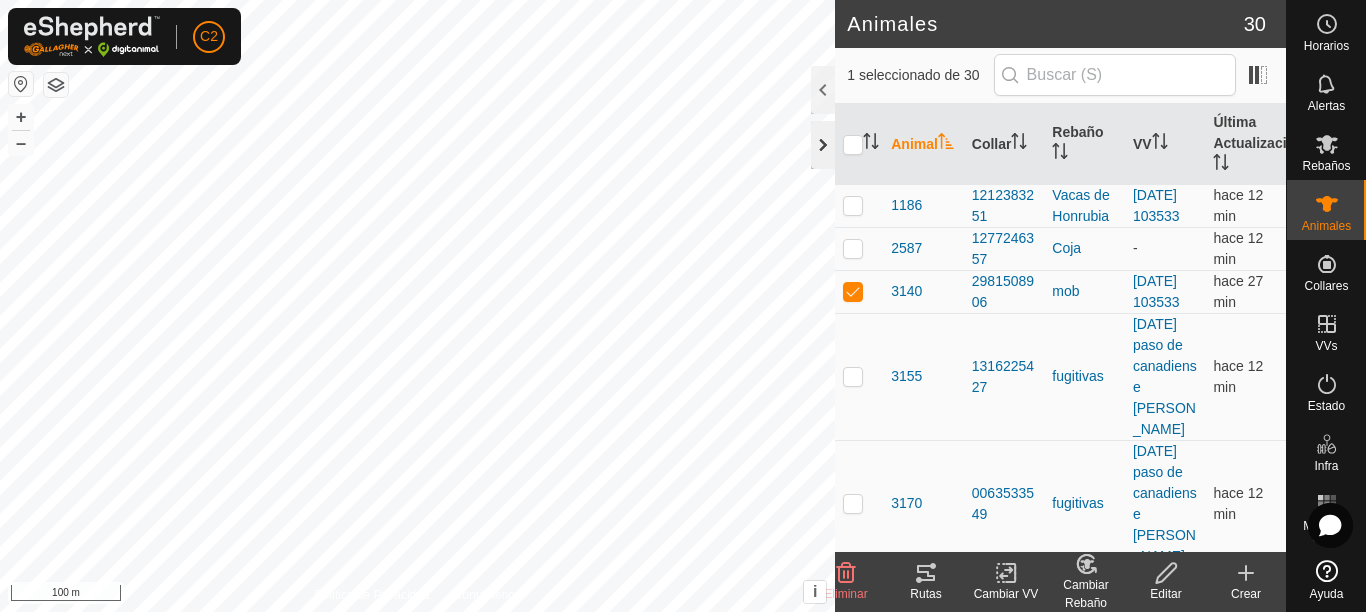 click 